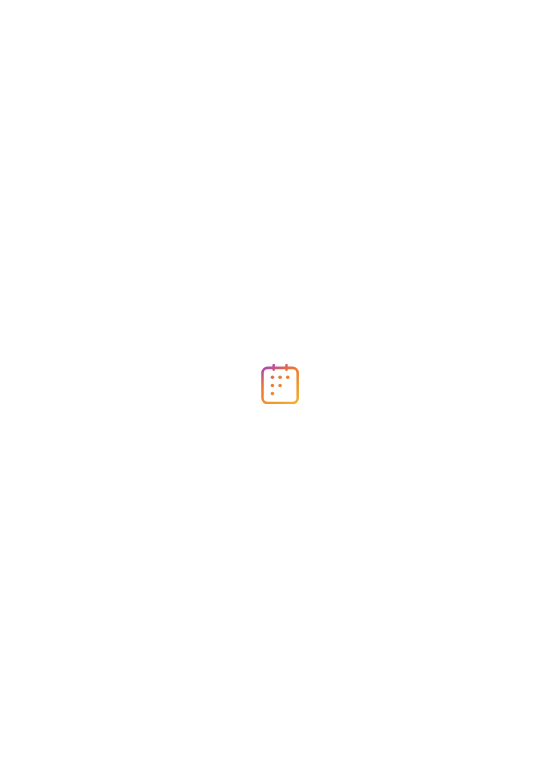 scroll, scrollTop: 0, scrollLeft: 0, axis: both 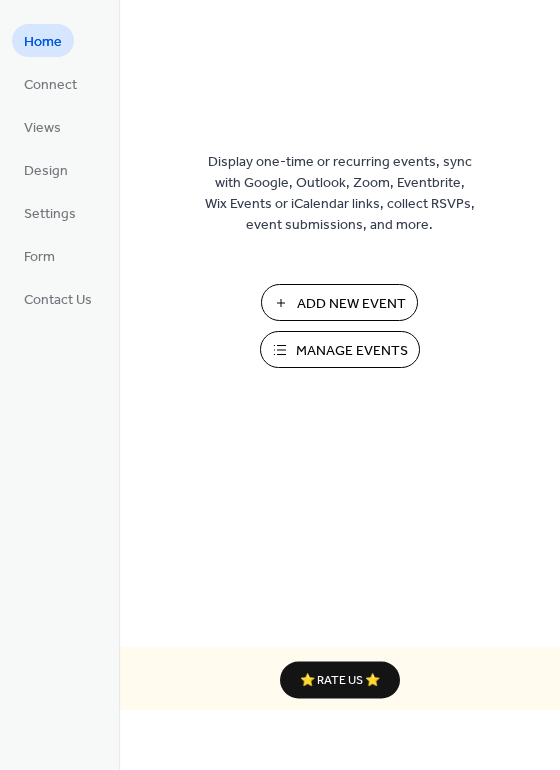 click on "Add New Event" at bounding box center [351, 304] 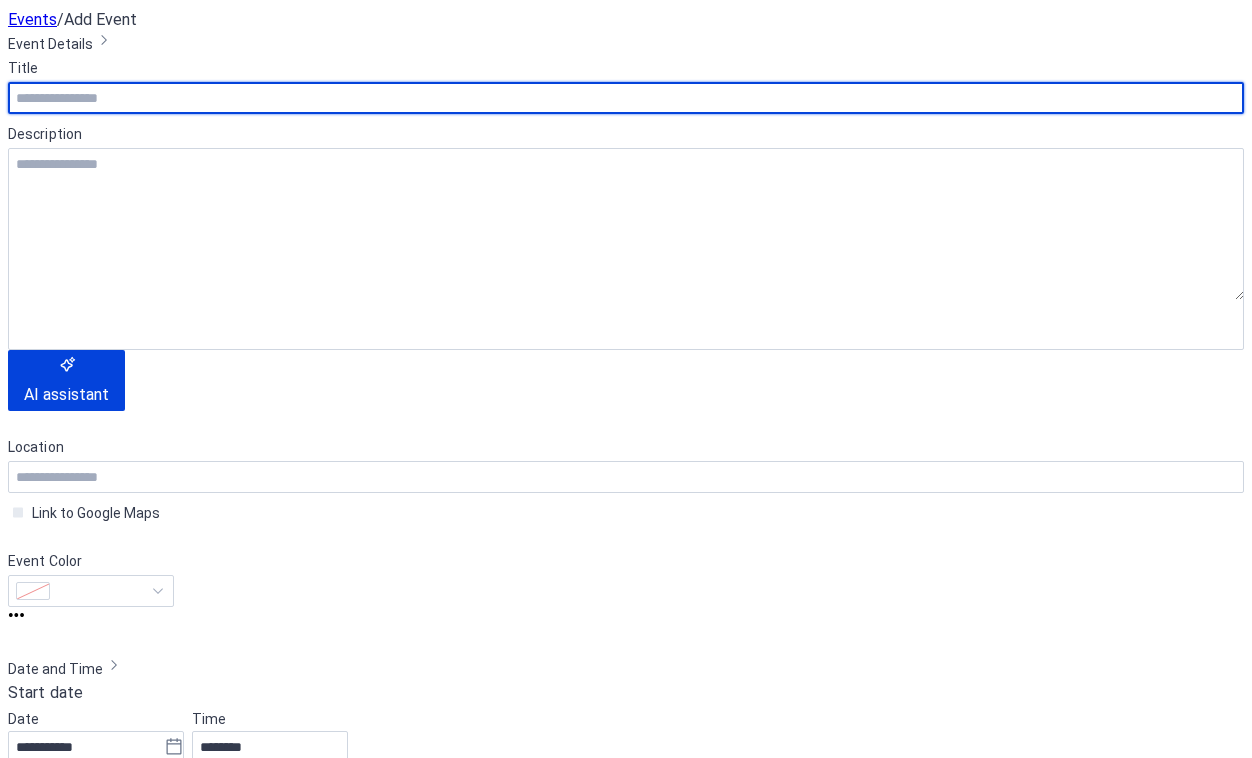 scroll, scrollTop: 0, scrollLeft: 0, axis: both 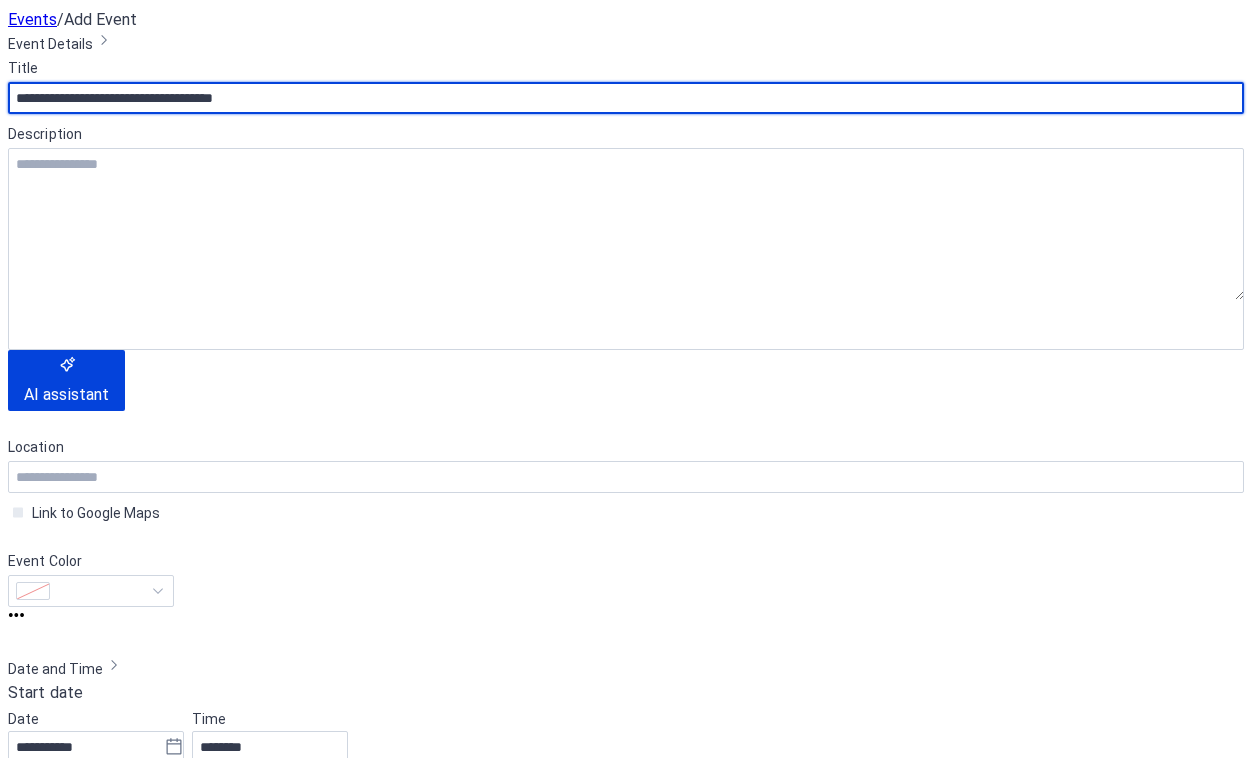 click on "**********" at bounding box center [626, 98] 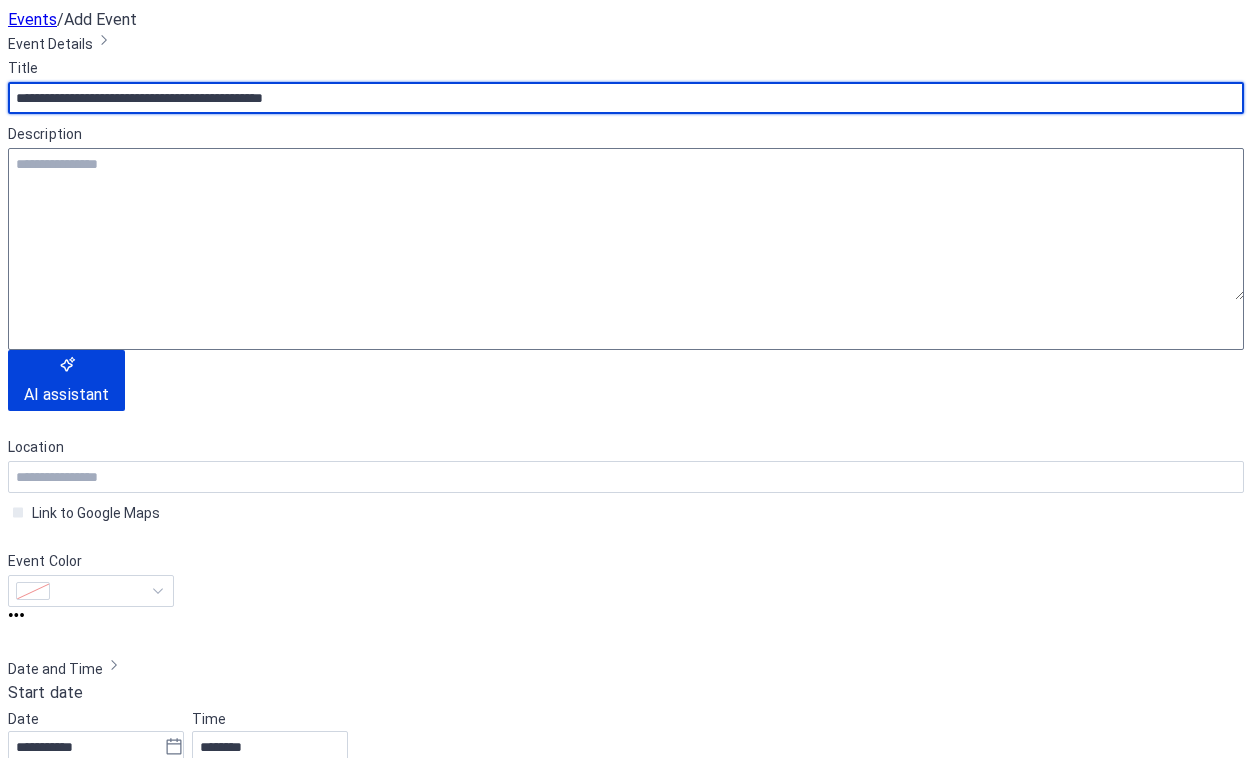 type on "**********" 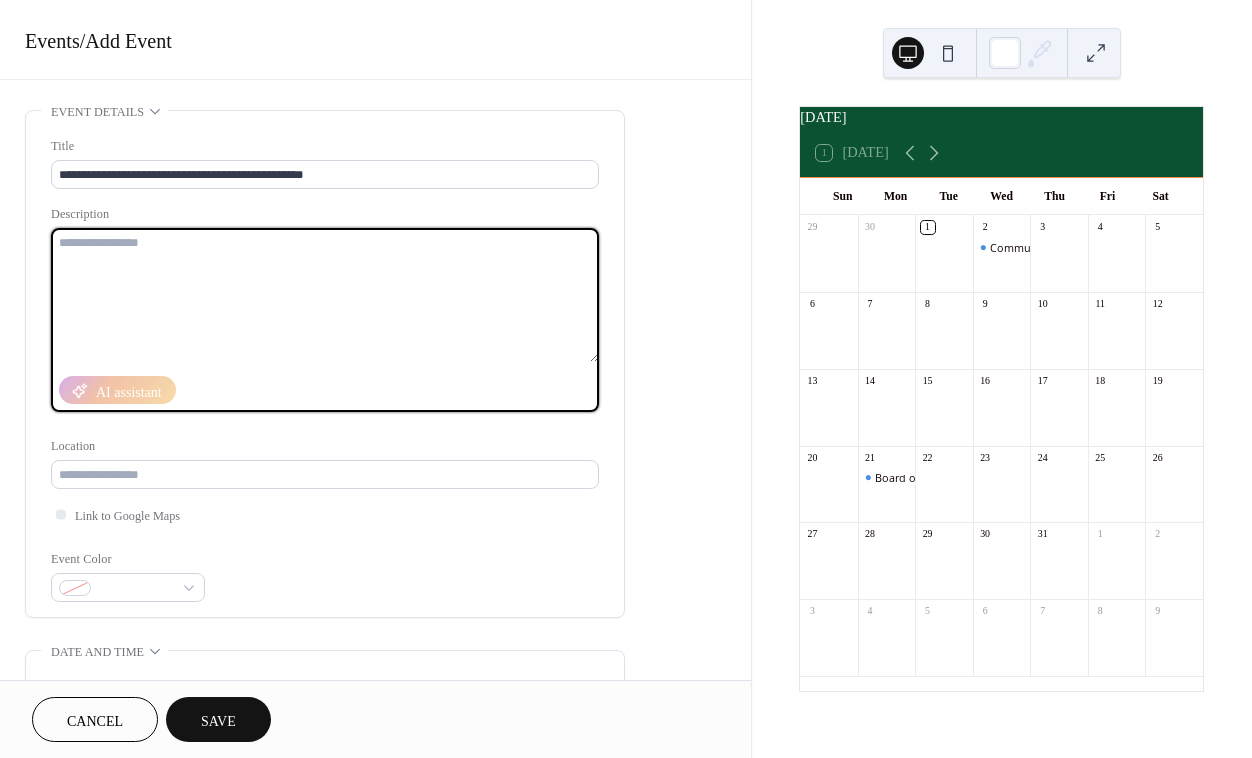 click at bounding box center [325, 295] 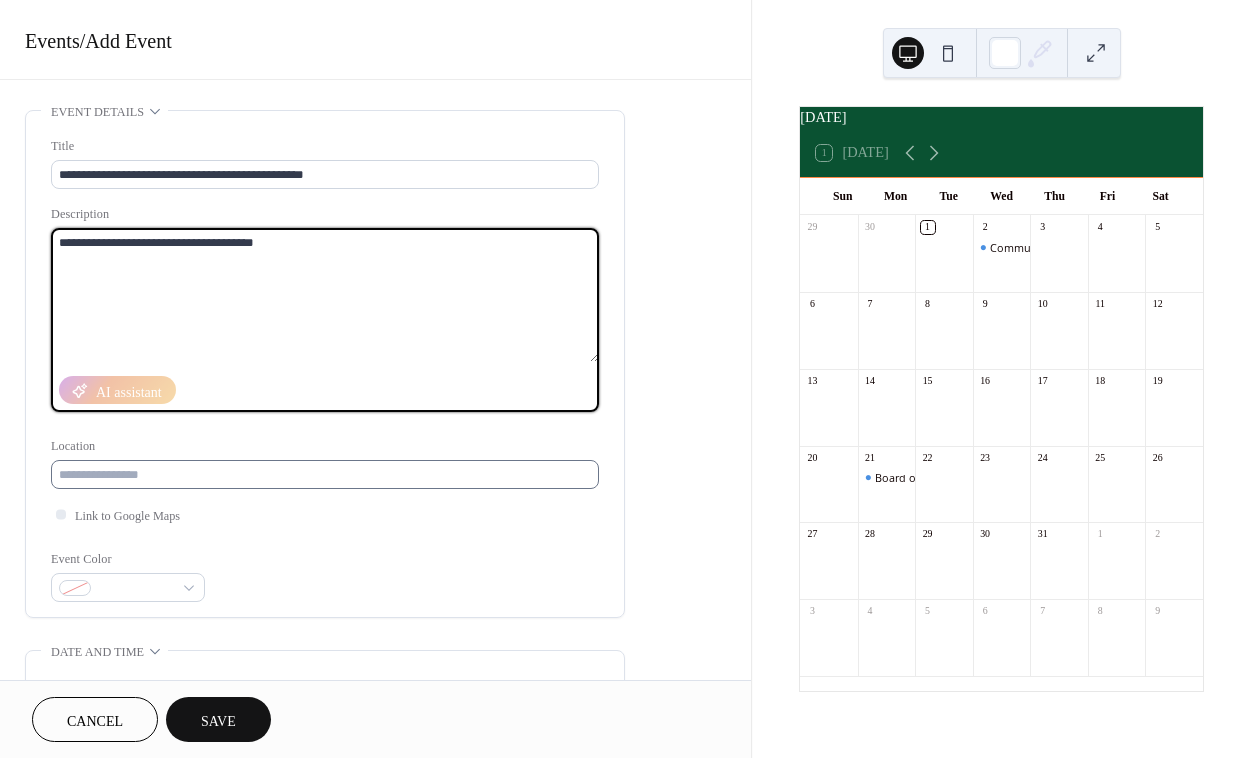 type on "**********" 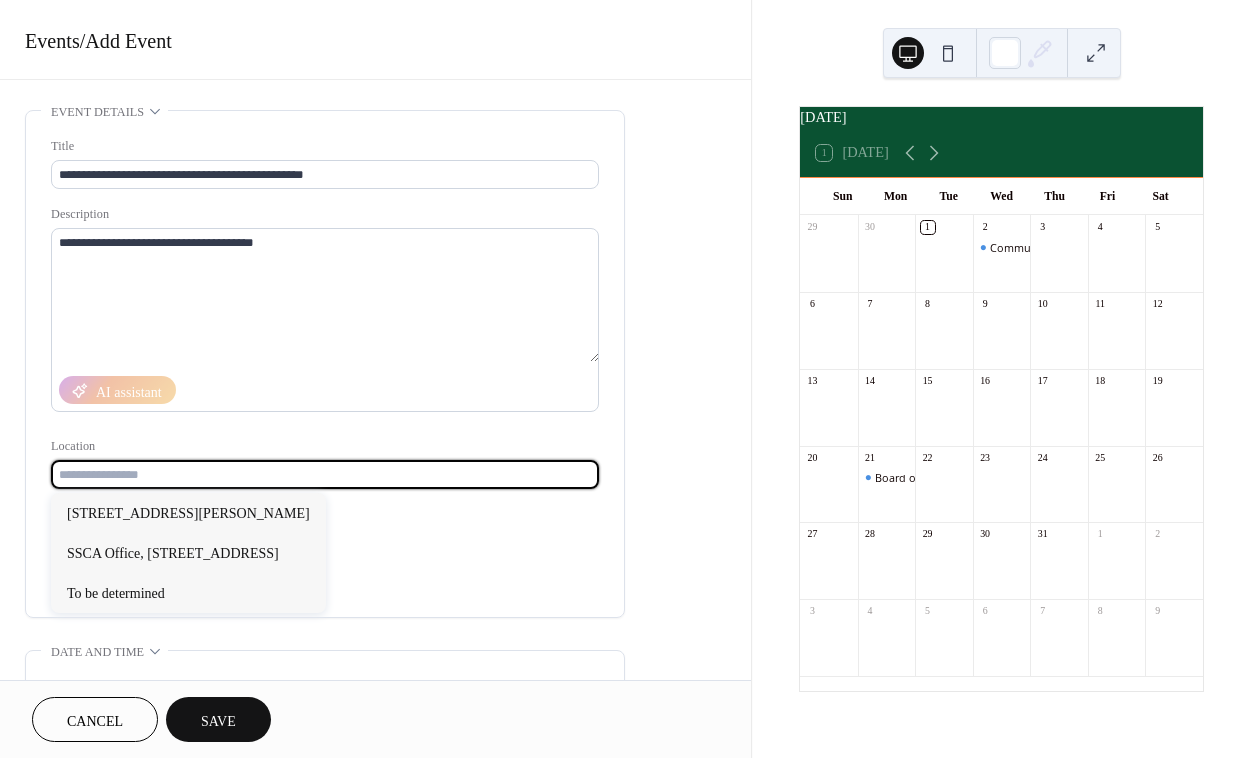 click at bounding box center [325, 474] 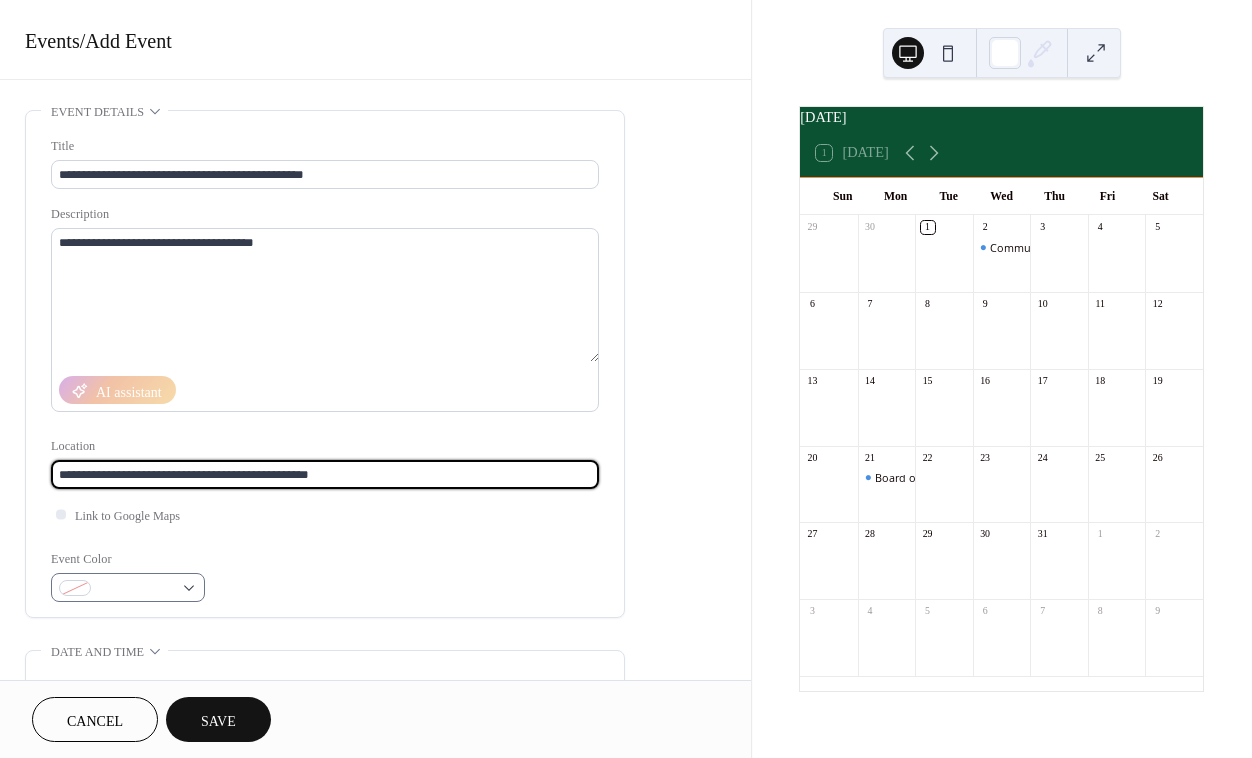 type on "**********" 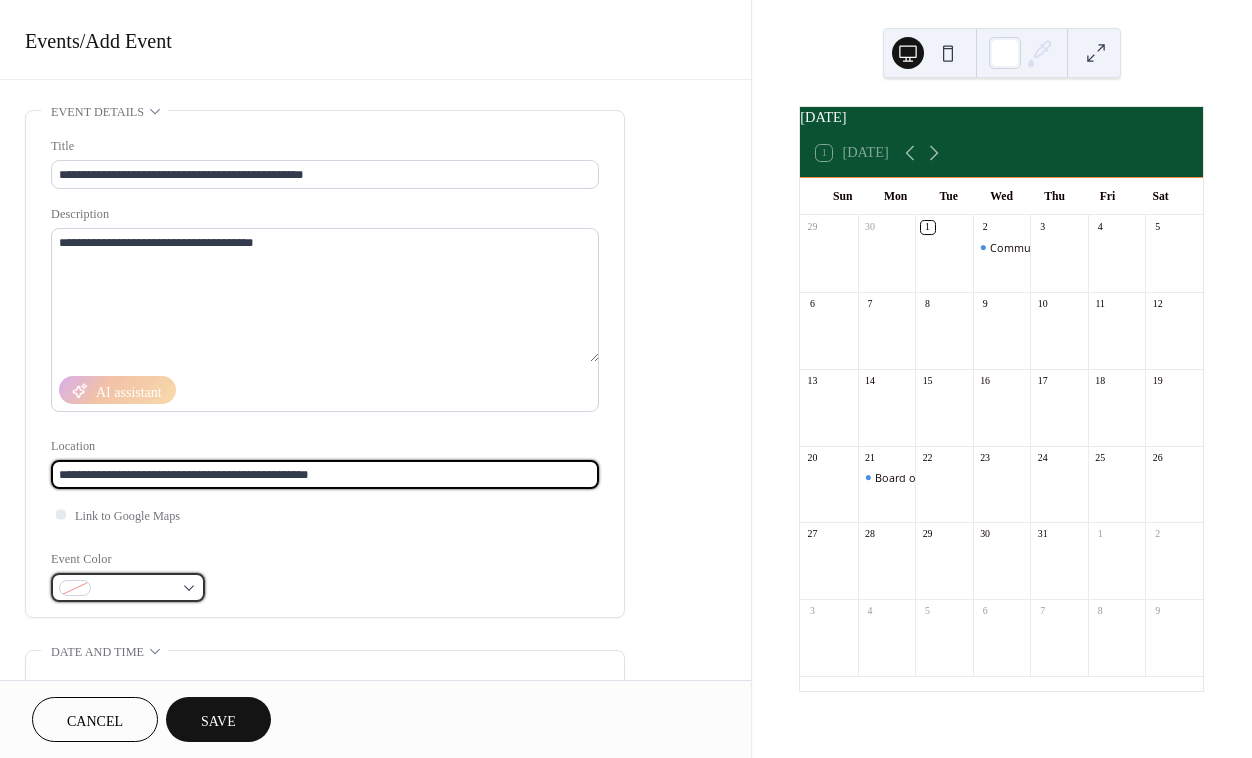 click at bounding box center (128, 587) 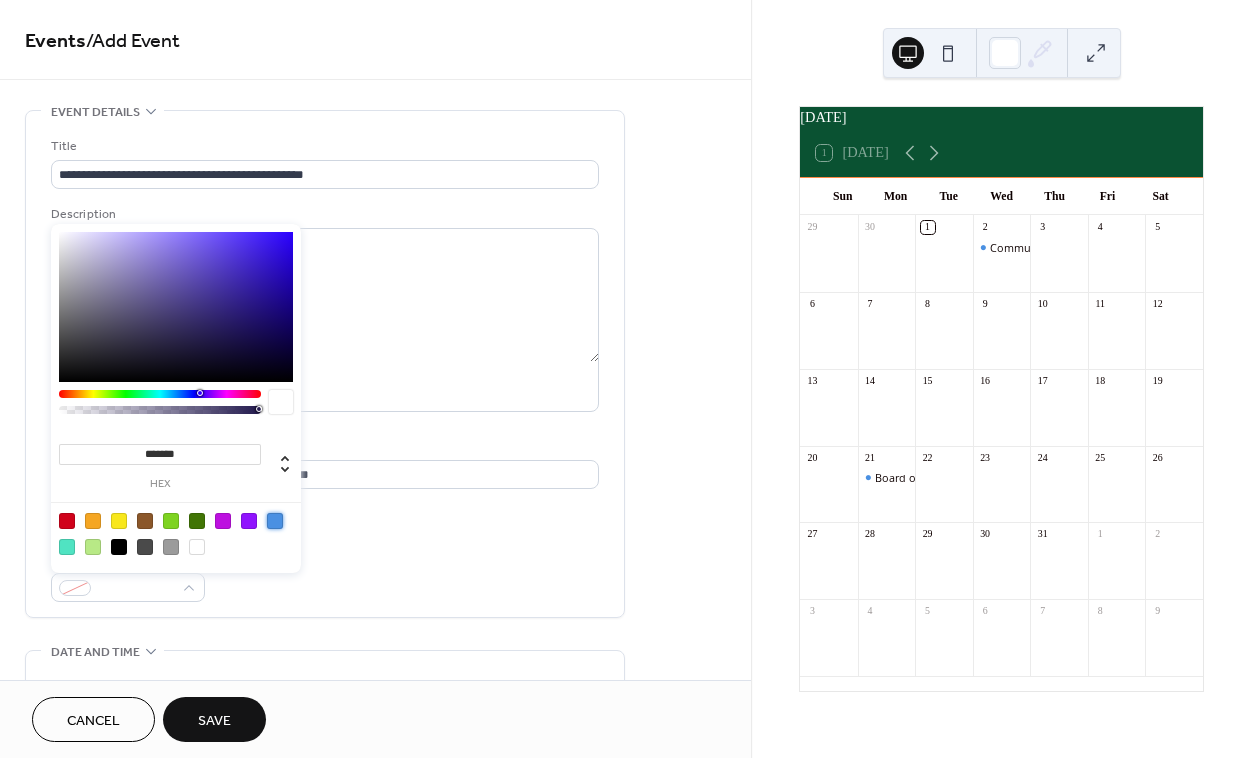 click at bounding box center (275, 521) 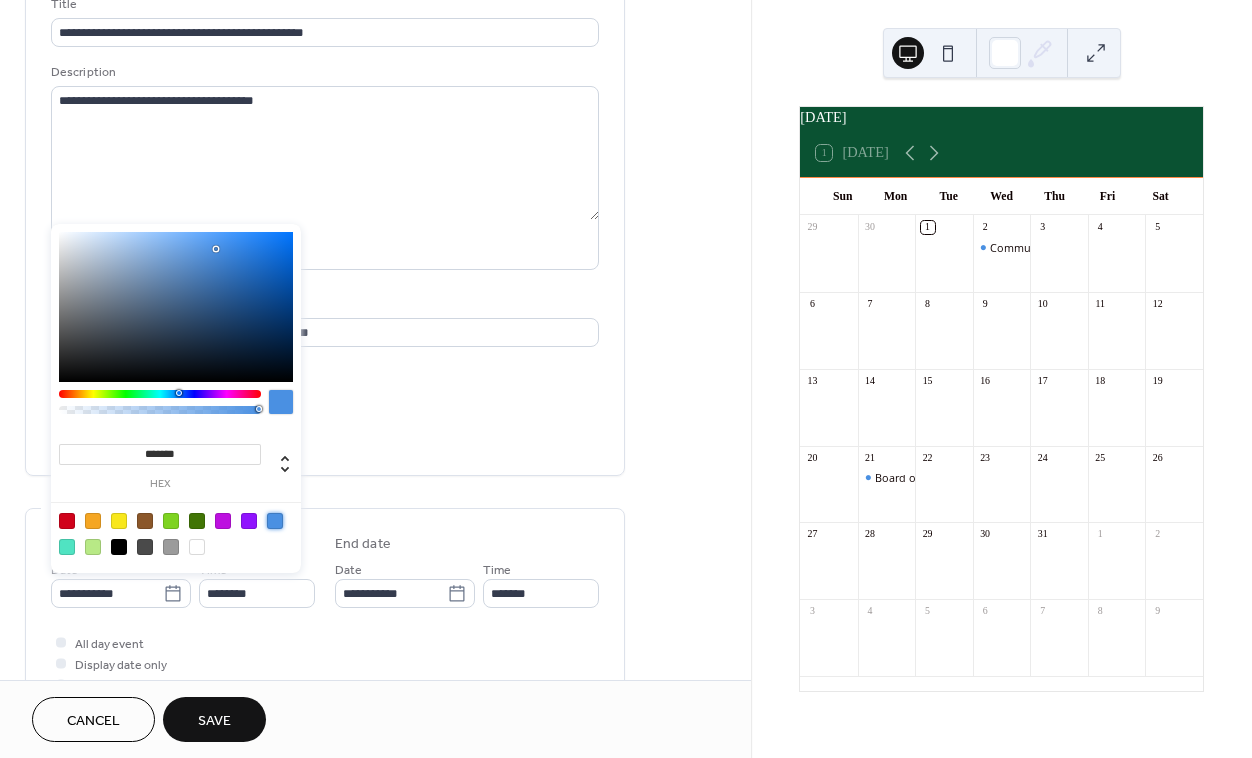 scroll, scrollTop: 150, scrollLeft: 0, axis: vertical 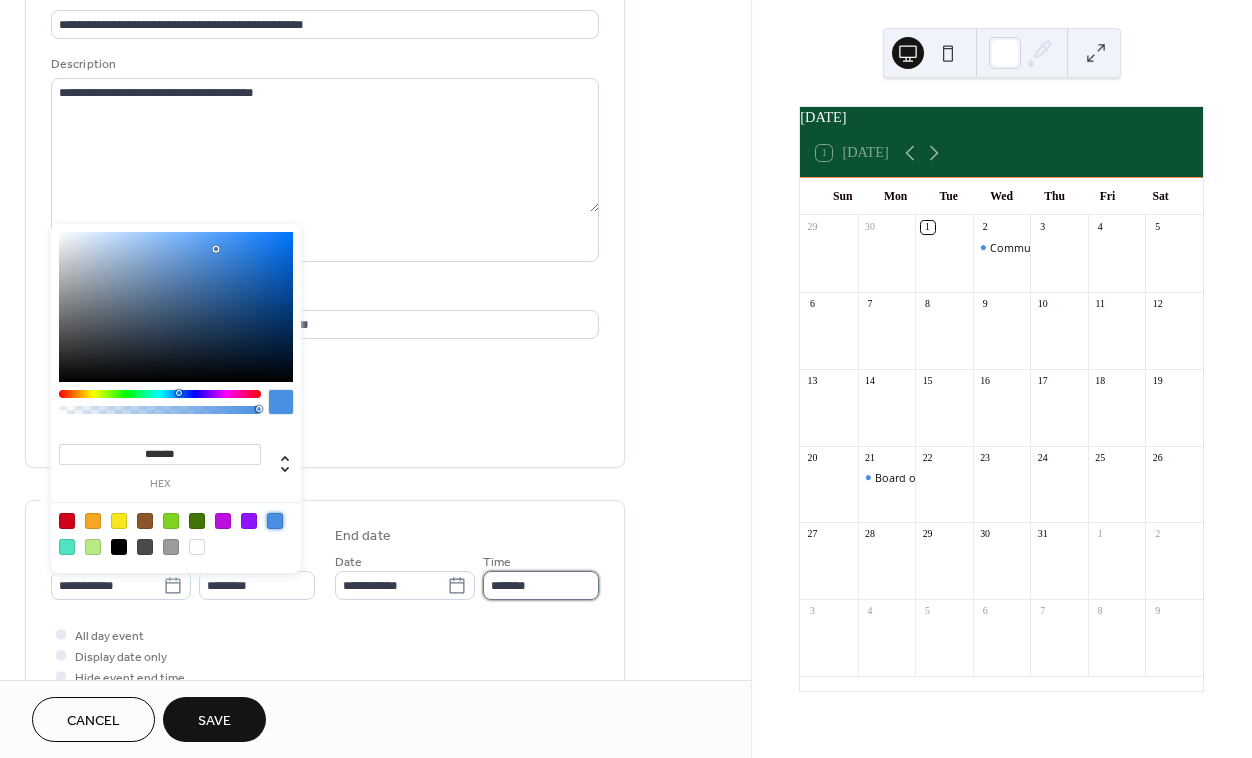 click on "*******" at bounding box center [541, 585] 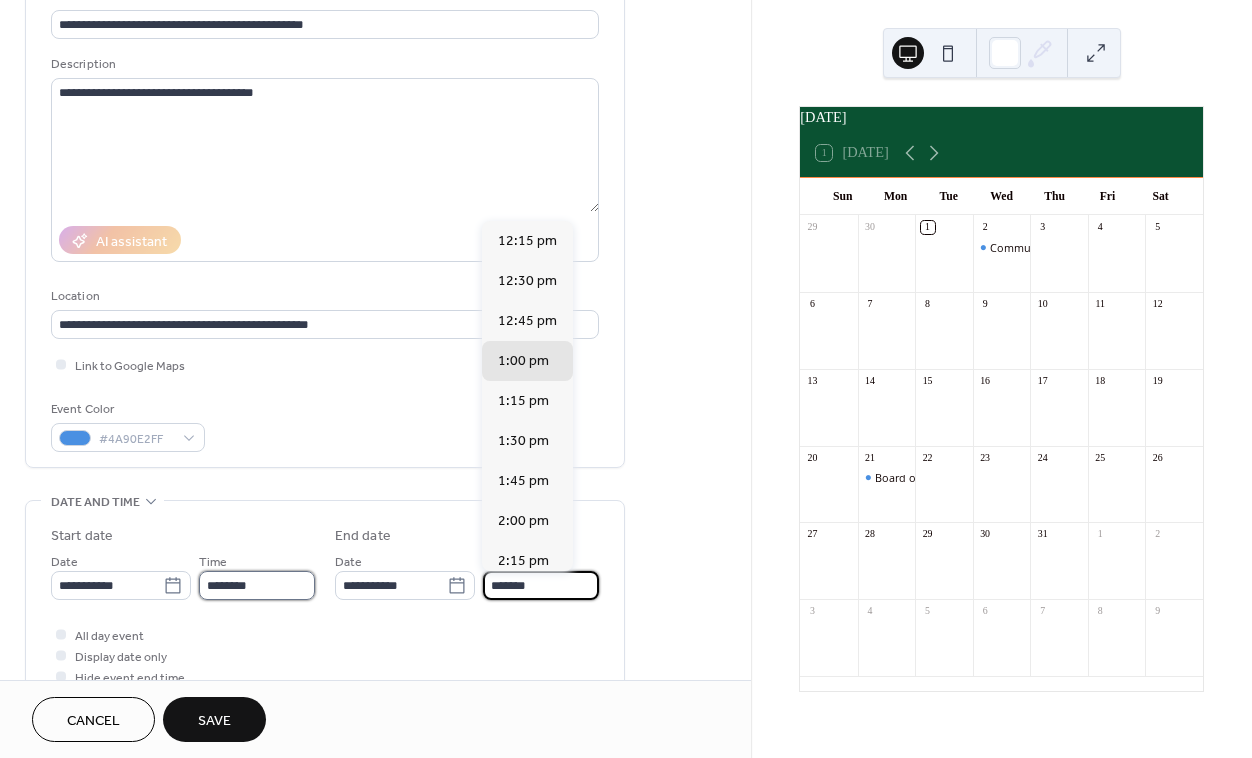 click on "********" at bounding box center [257, 585] 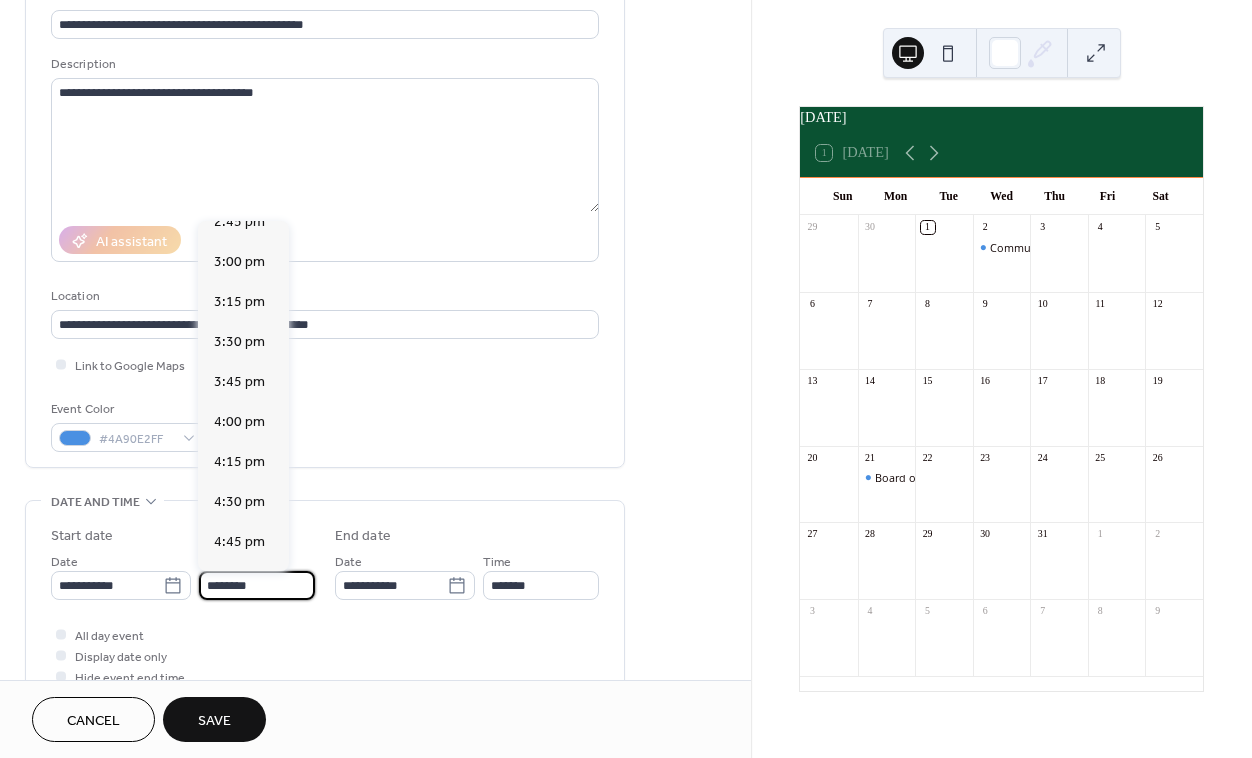 scroll, scrollTop: 2393, scrollLeft: 0, axis: vertical 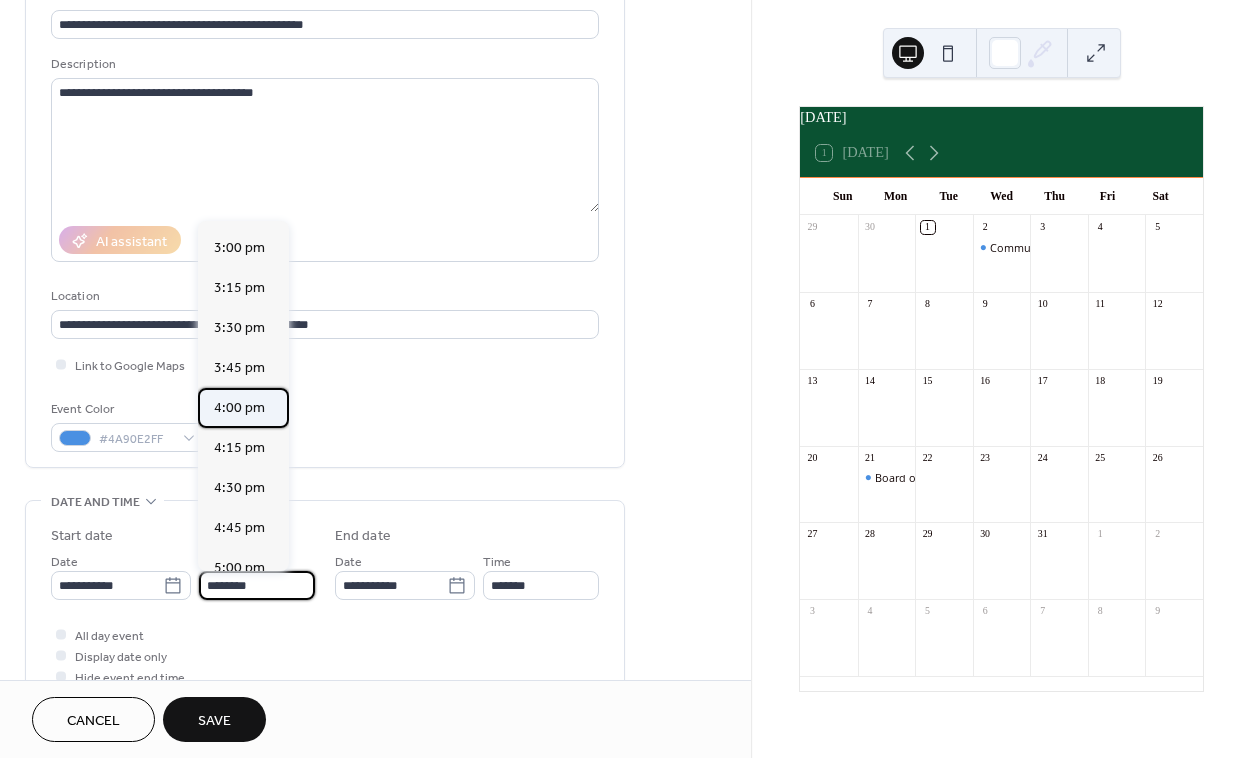click on "4:00 pm" at bounding box center [239, 408] 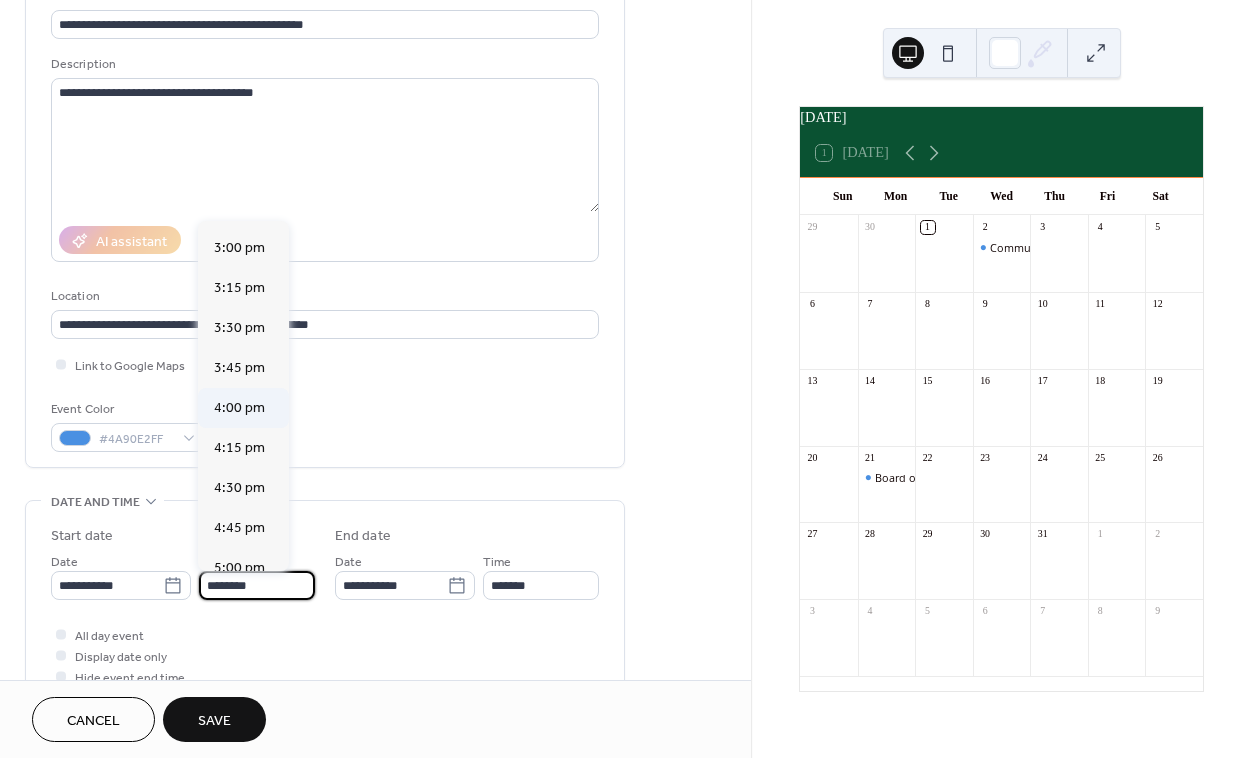 type on "*******" 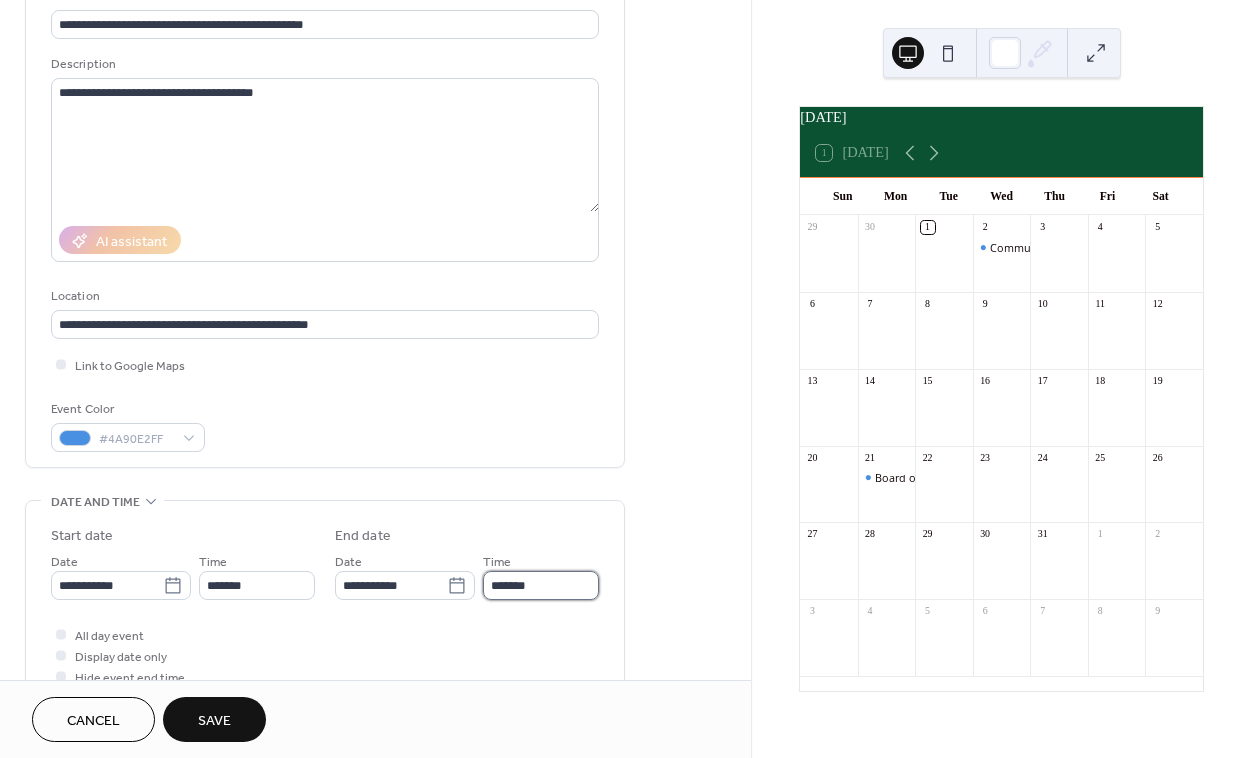 click on "*******" at bounding box center [541, 585] 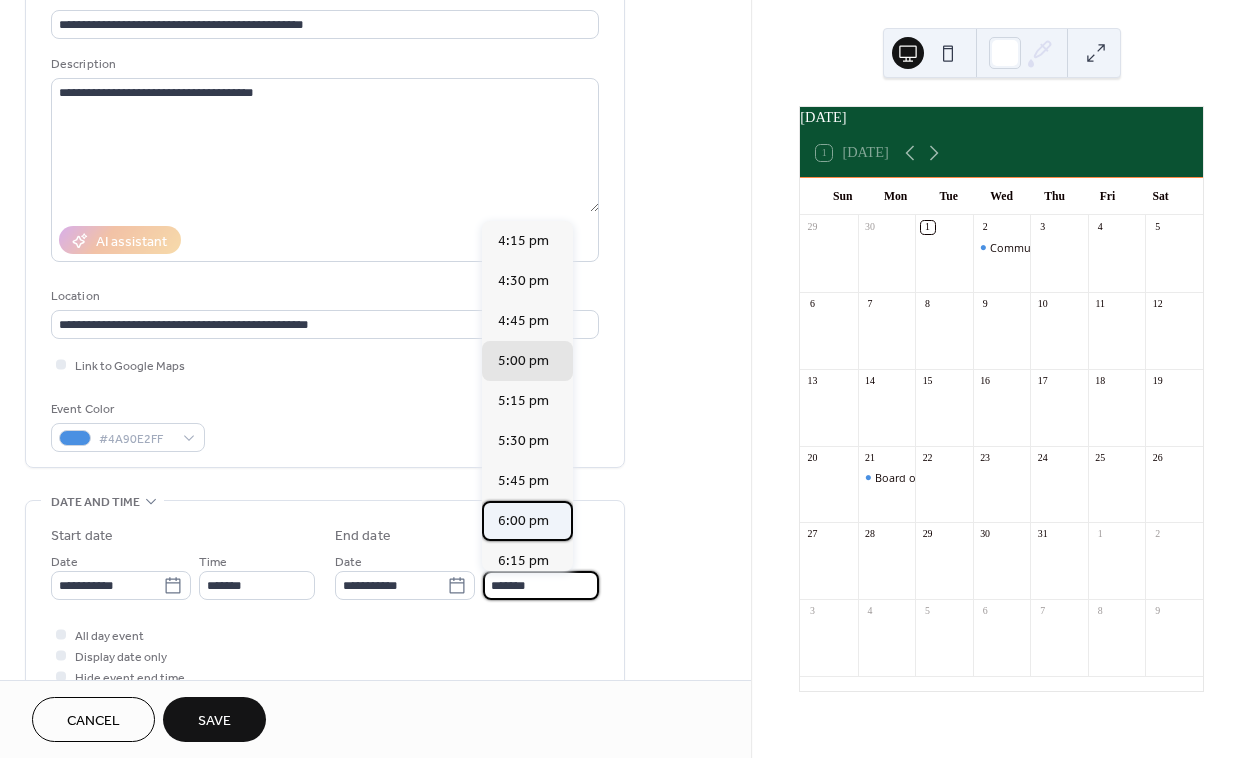 click on "6:00 pm" at bounding box center (523, 521) 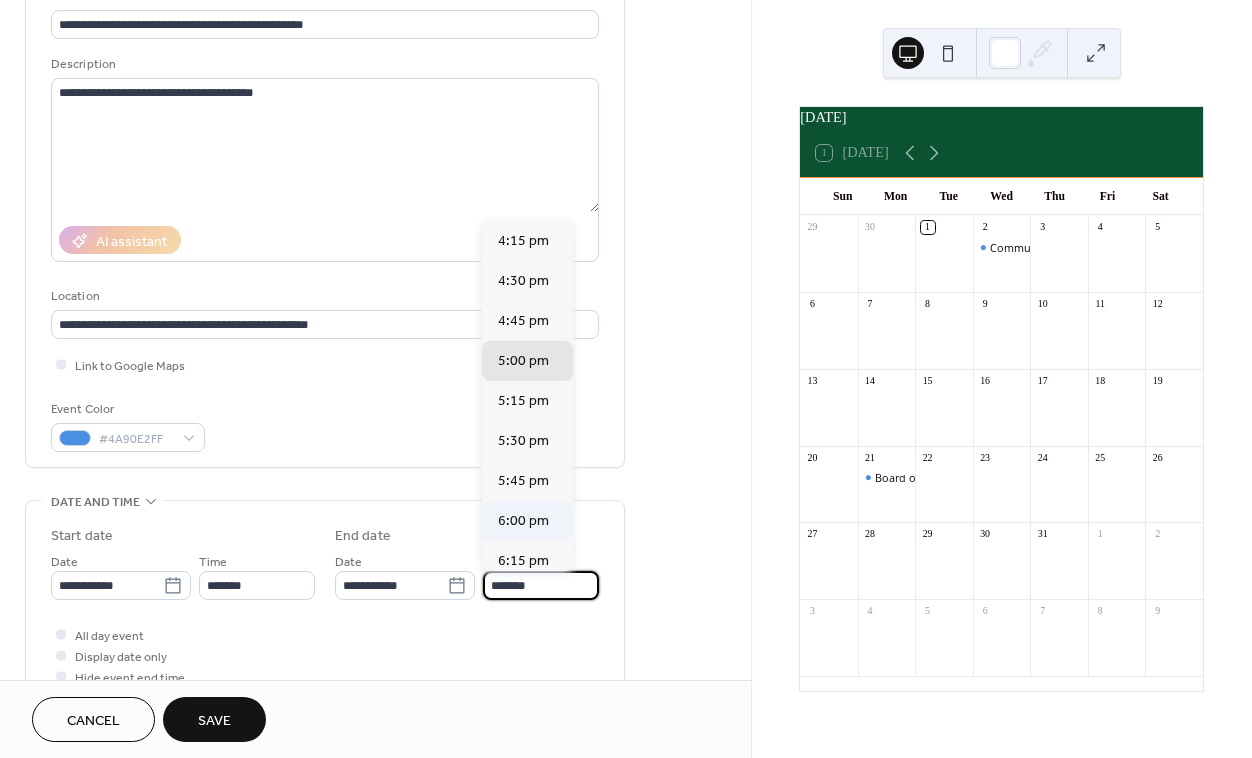 type on "*******" 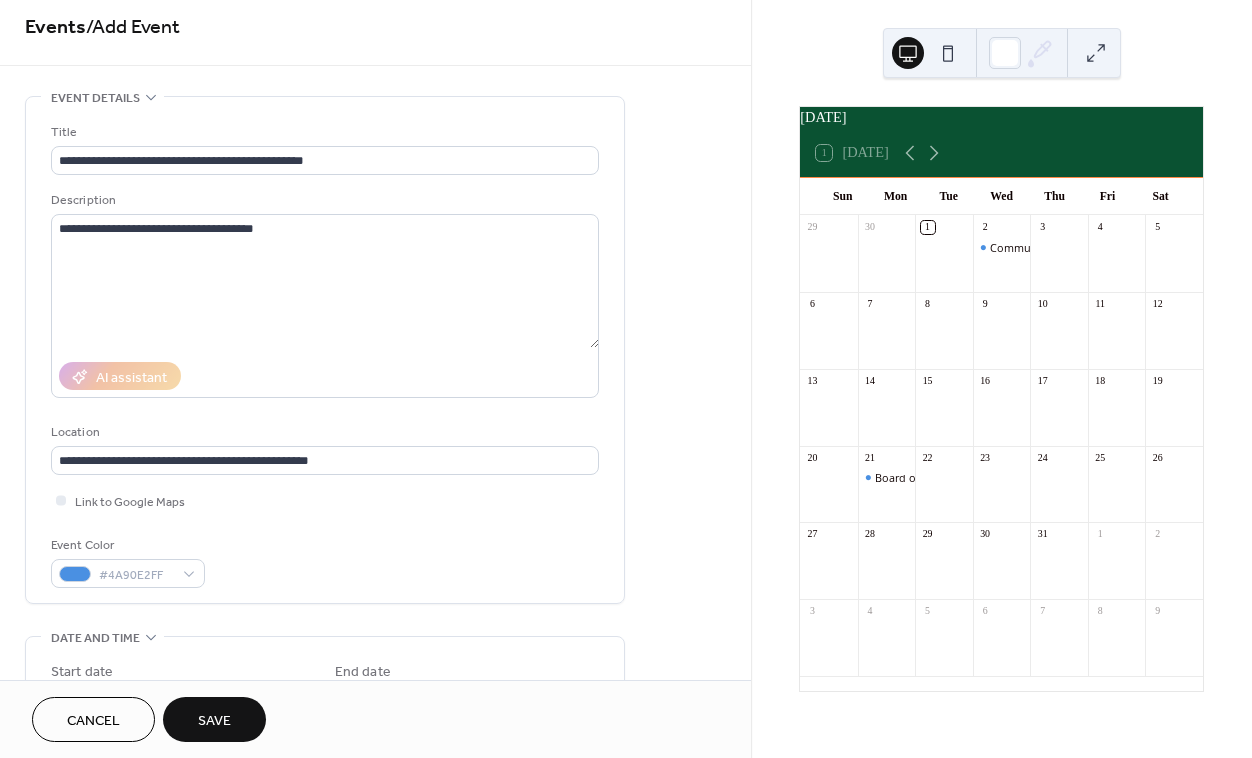 scroll, scrollTop: 0, scrollLeft: 0, axis: both 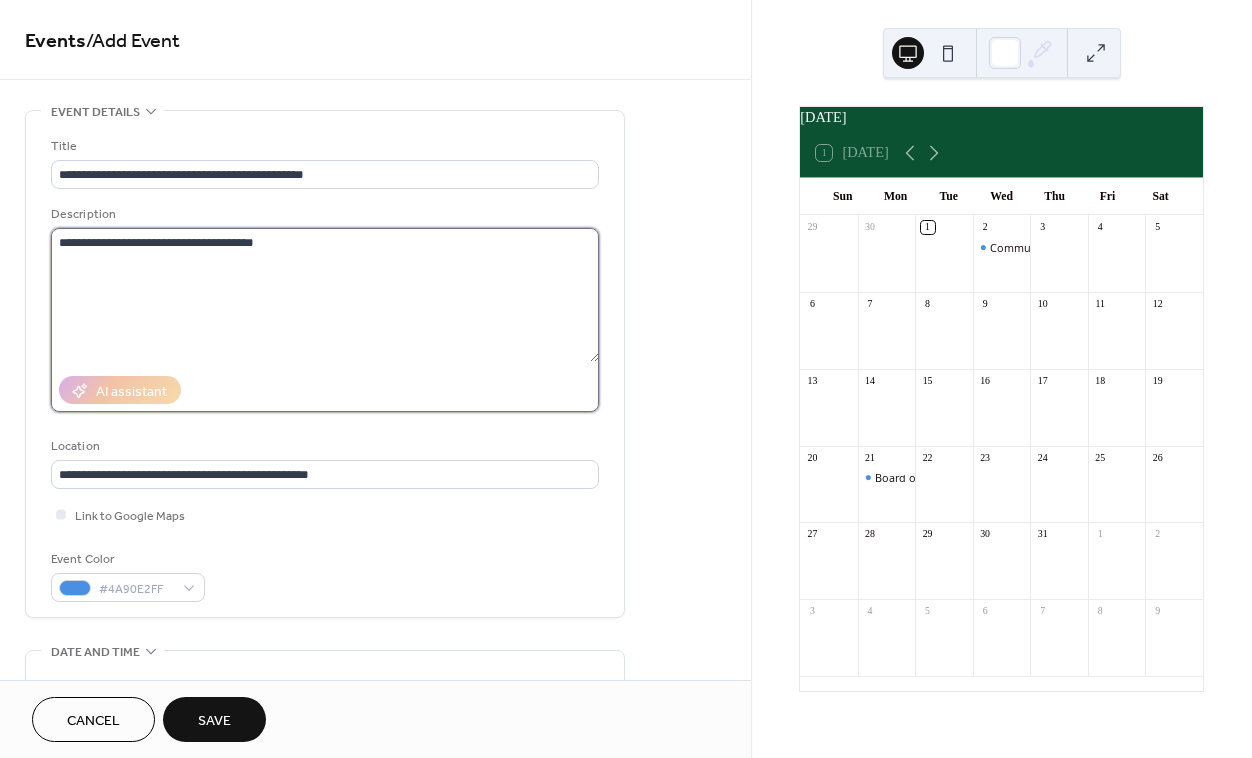 click on "**********" at bounding box center [325, 295] 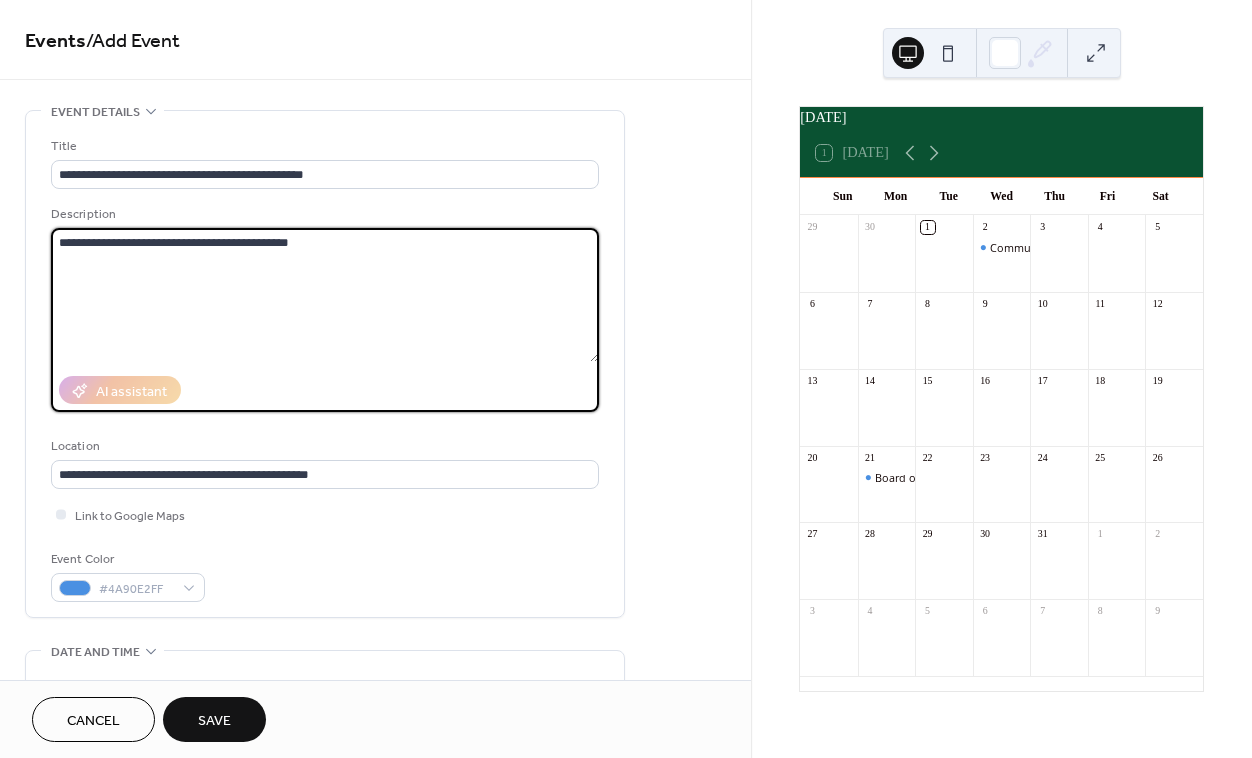click on "**********" at bounding box center [325, 295] 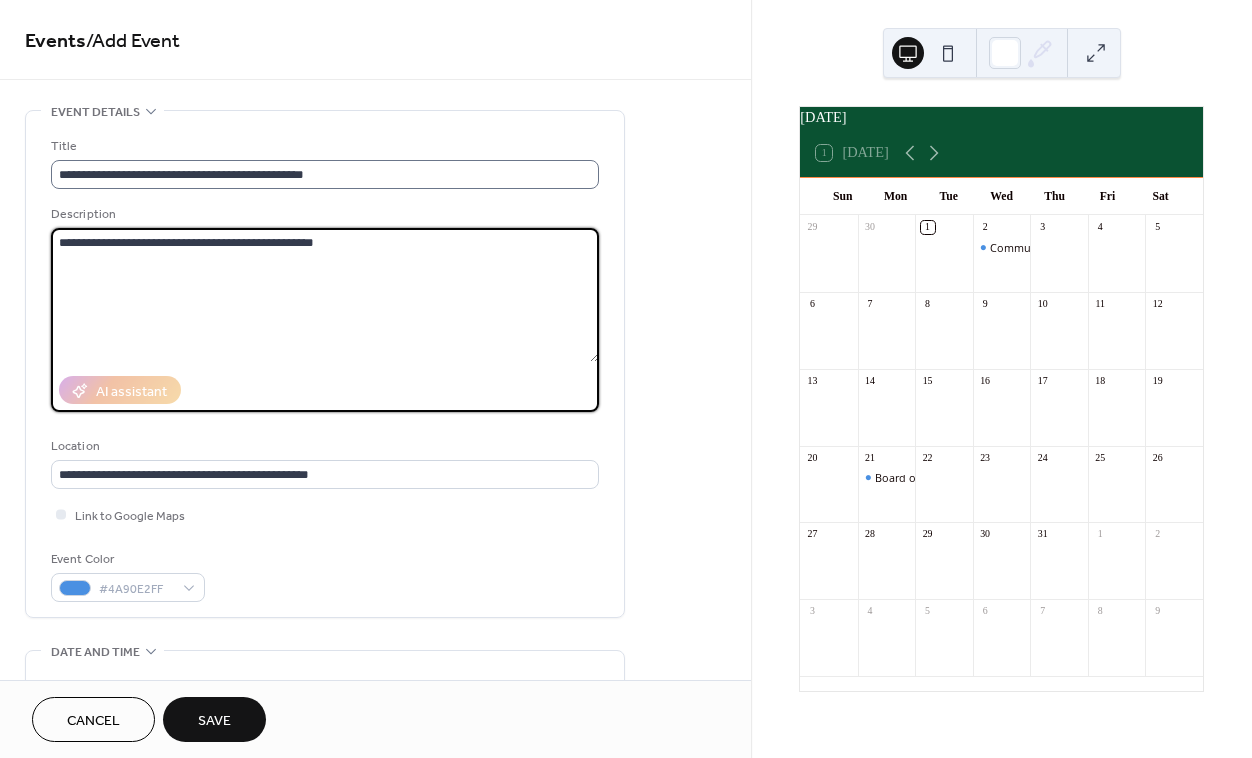 type on "**********" 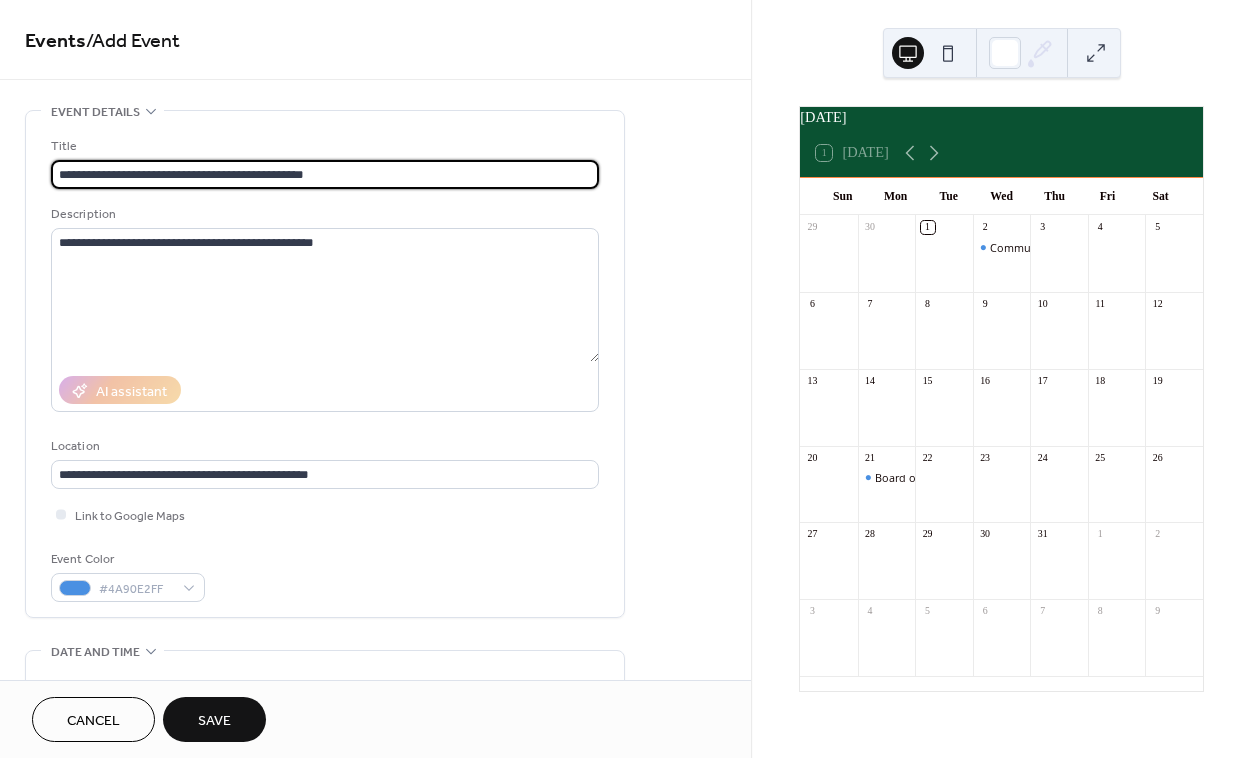 click on "**********" at bounding box center (325, 174) 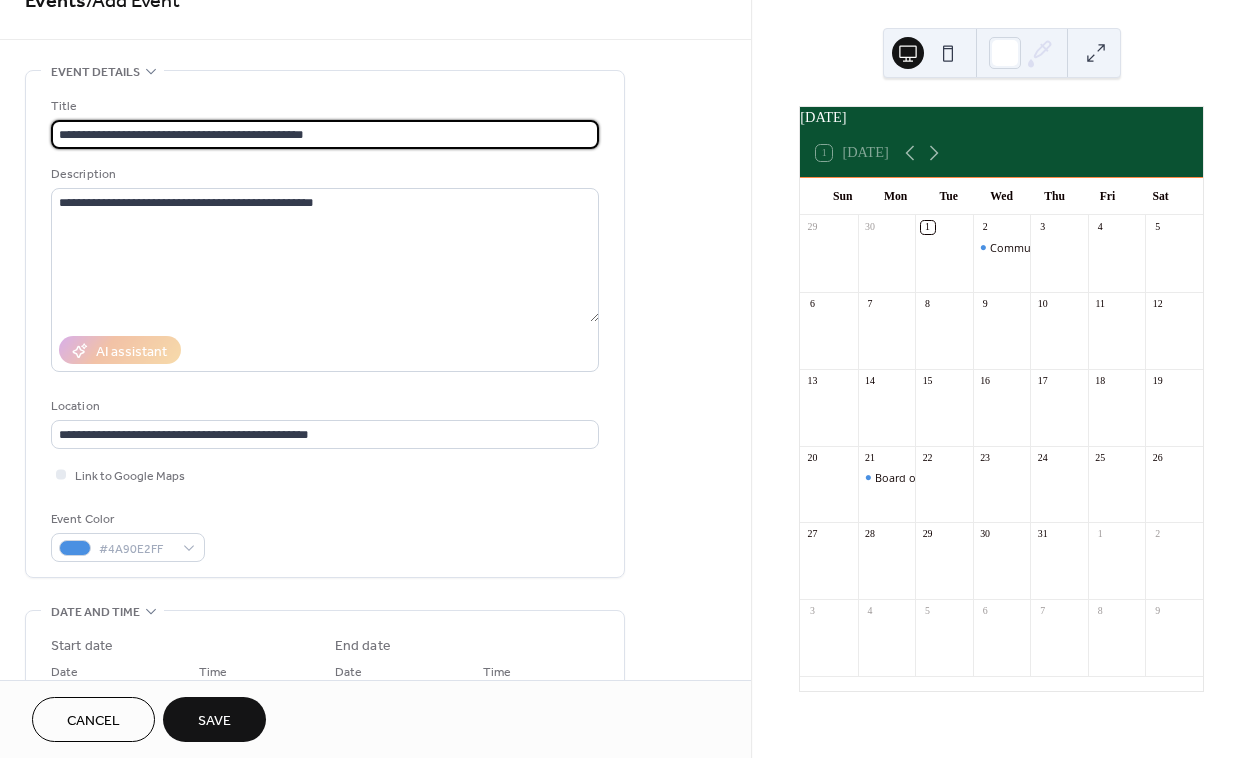 scroll, scrollTop: 50, scrollLeft: 0, axis: vertical 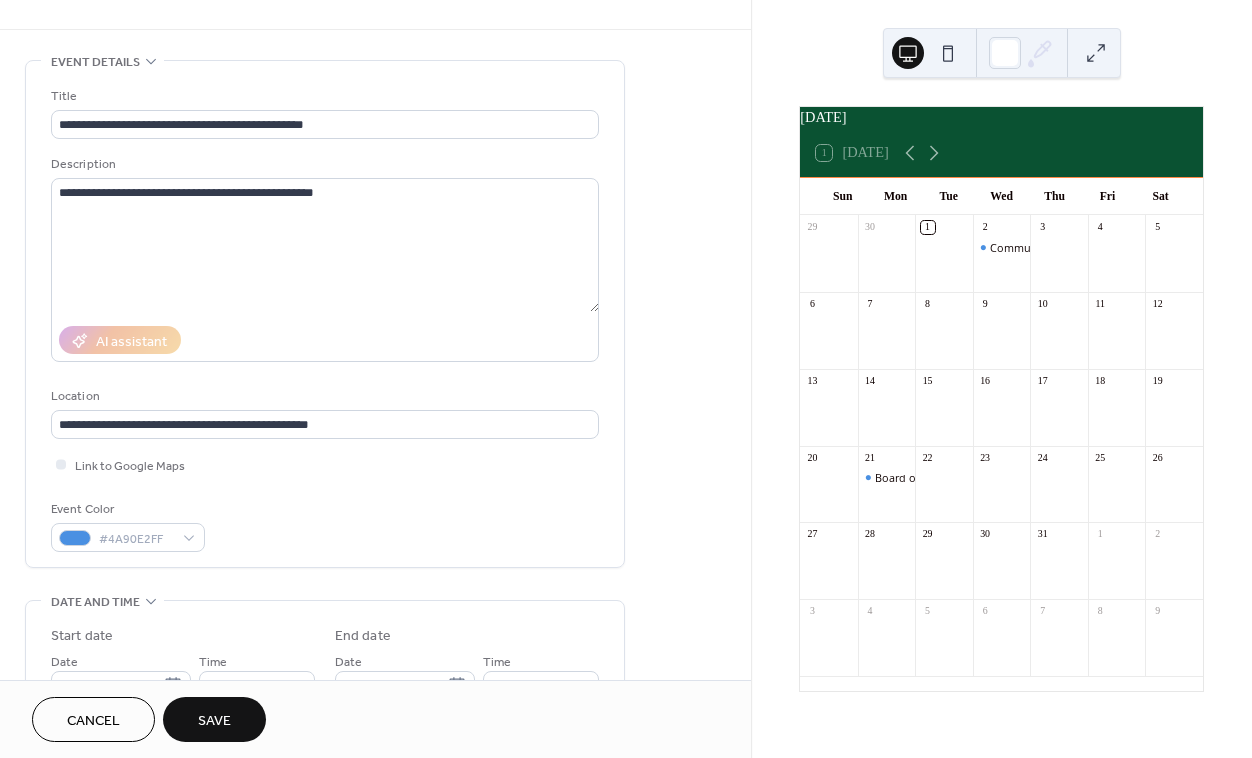 click on "Save" at bounding box center (214, 721) 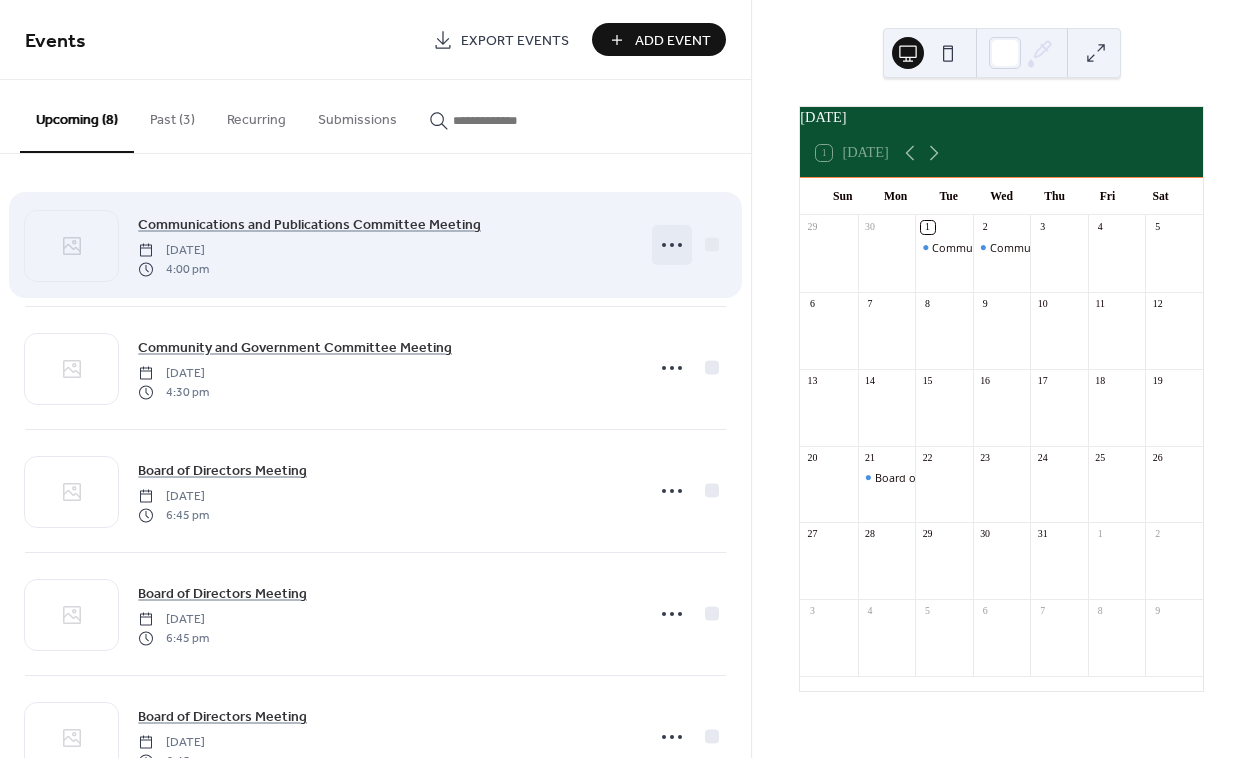 click 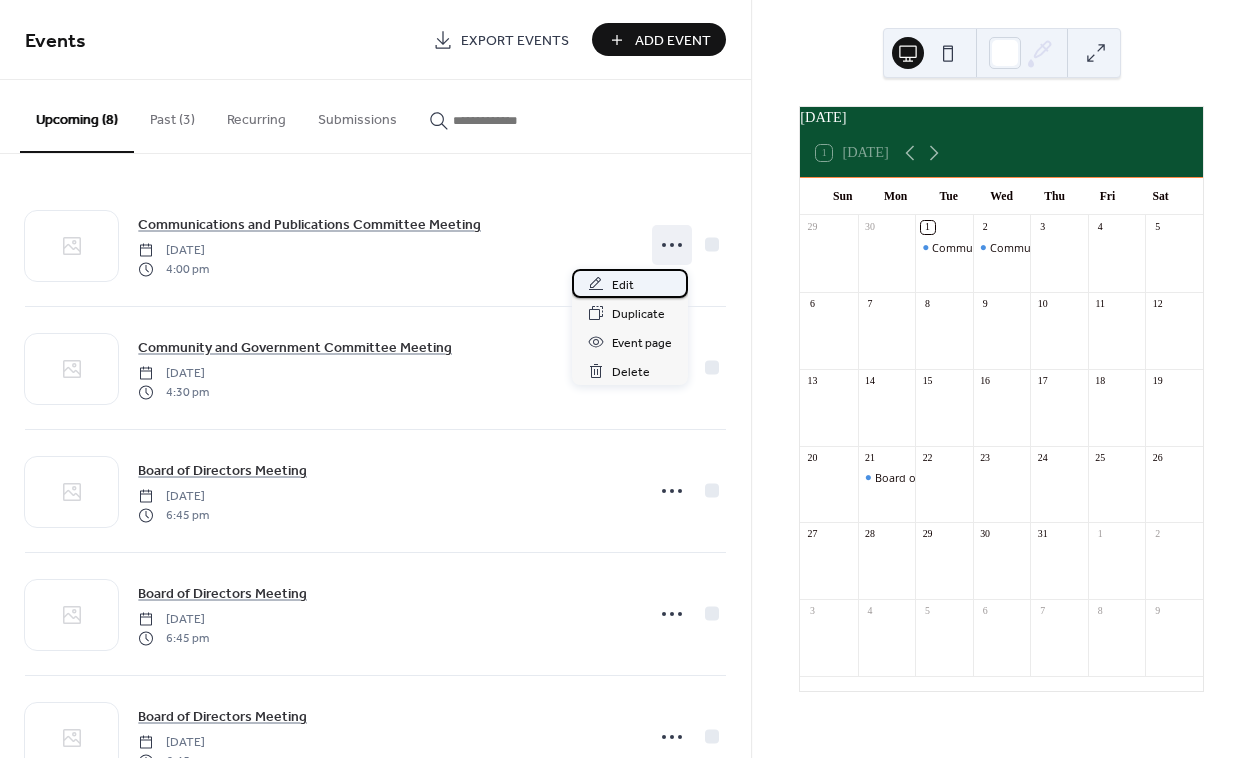 click on "Edit" at bounding box center [623, 285] 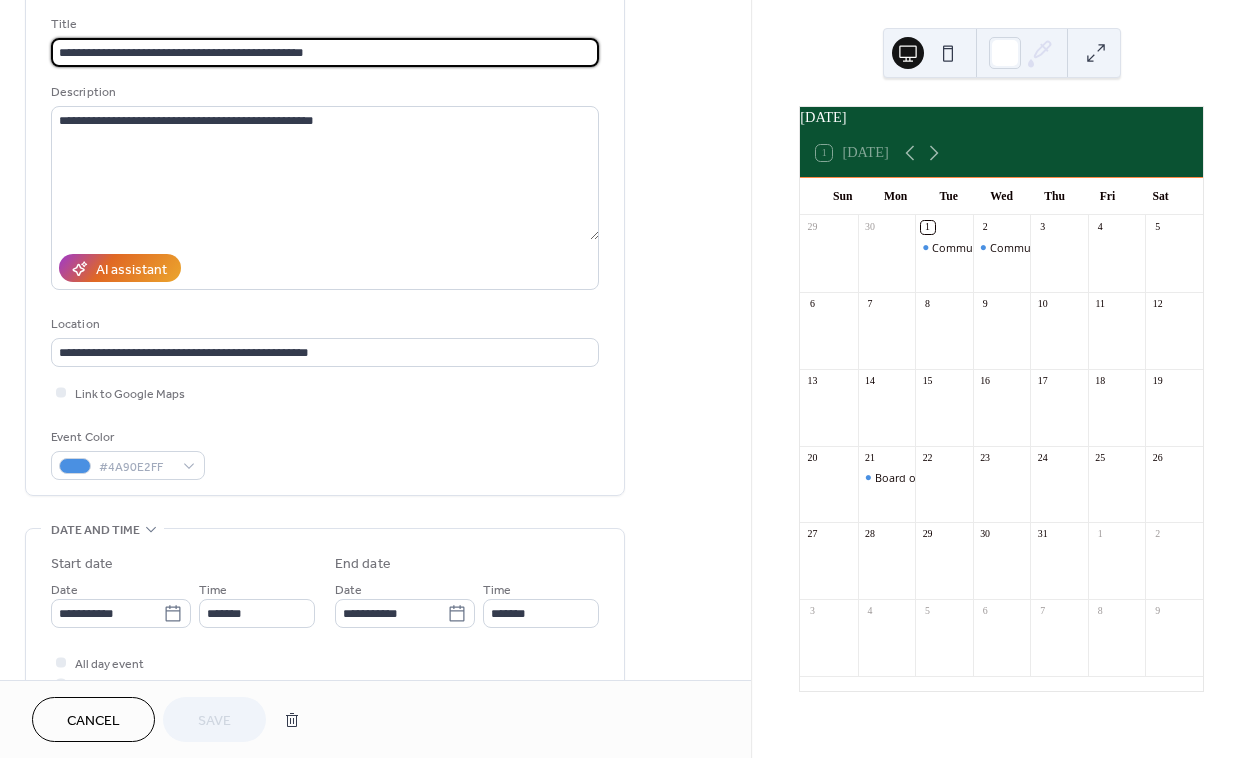 scroll, scrollTop: 150, scrollLeft: 0, axis: vertical 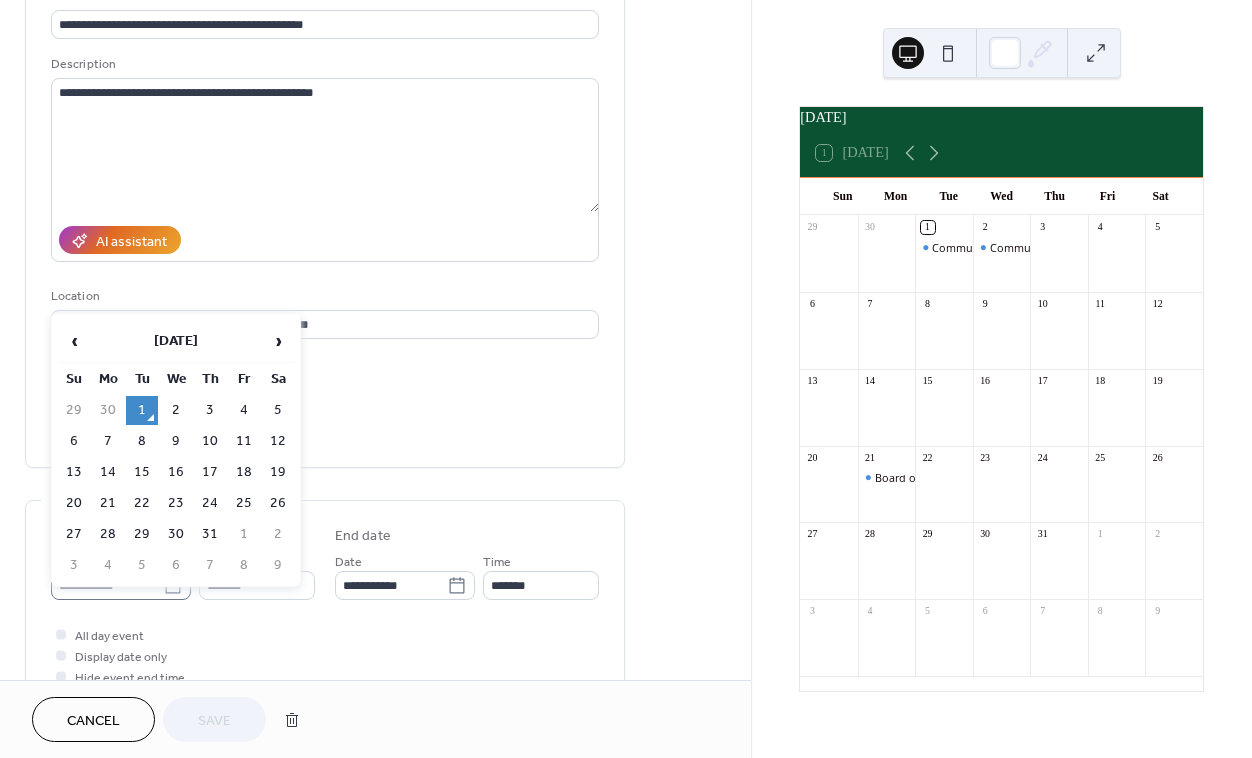click 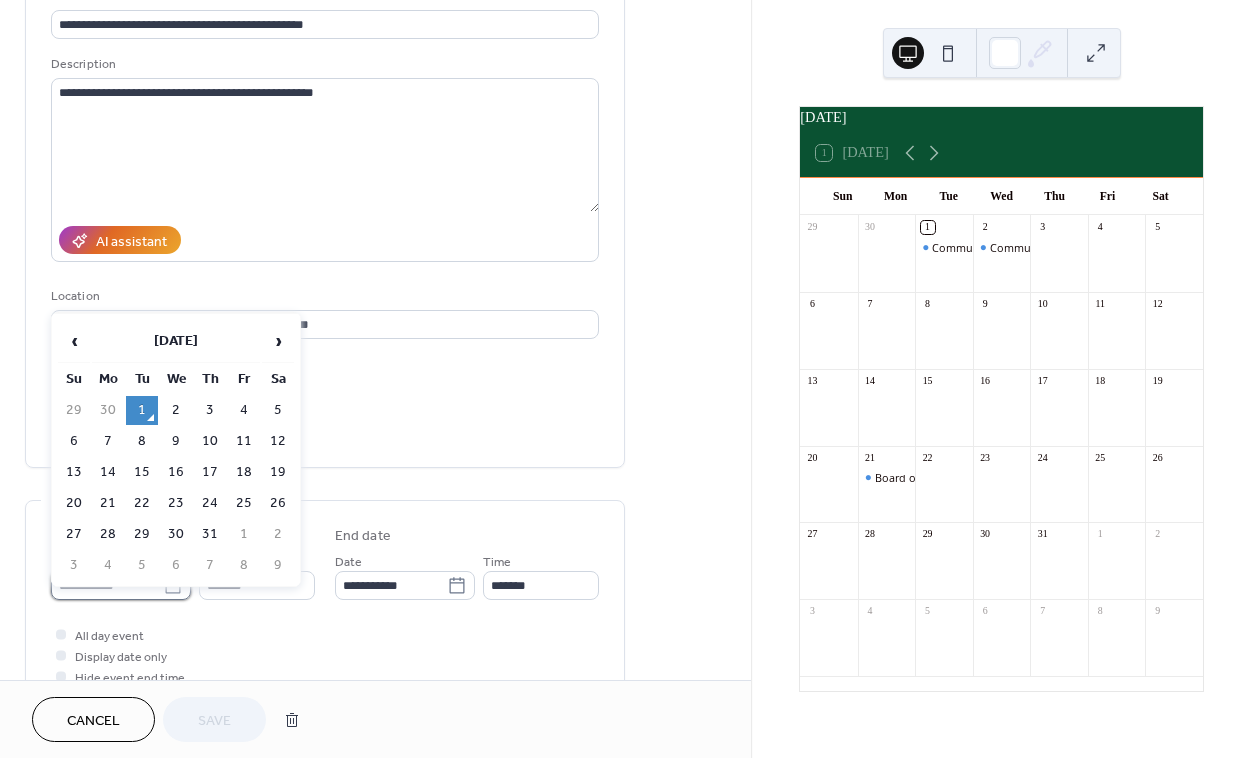 click on "**********" at bounding box center (107, 585) 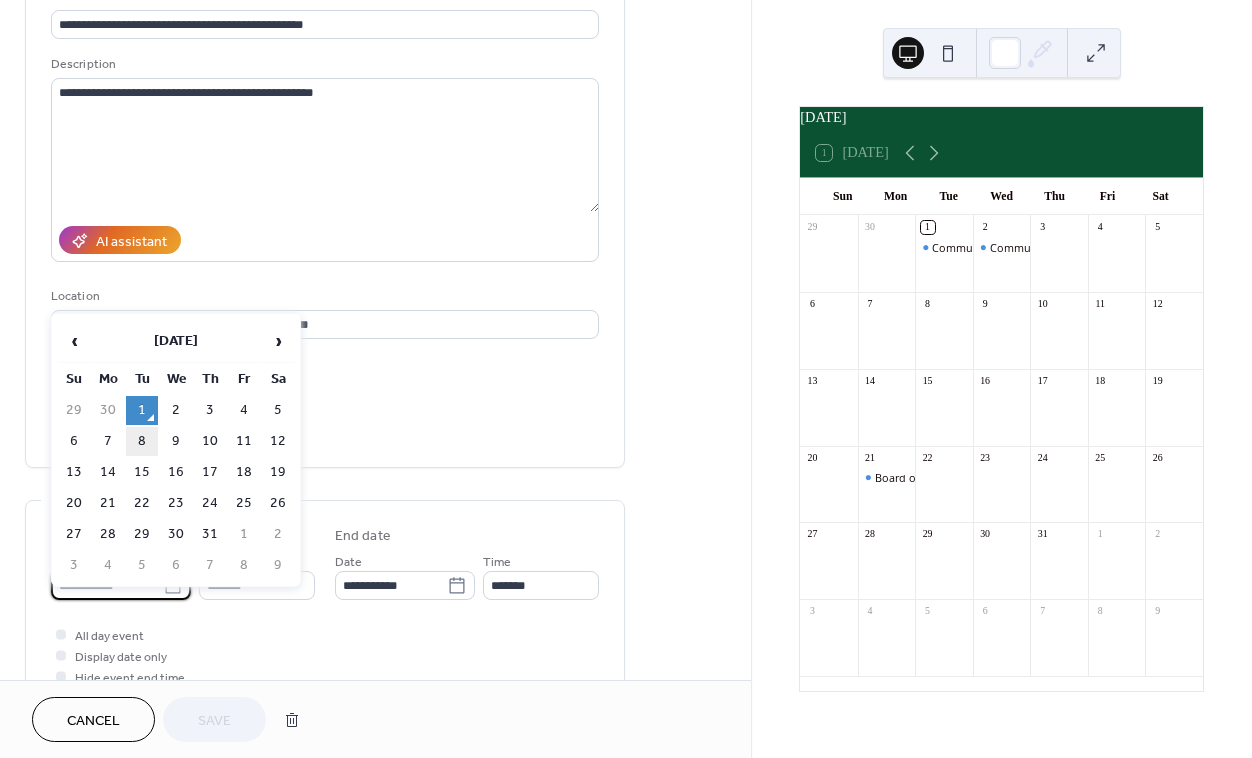 click on "8" at bounding box center [142, 441] 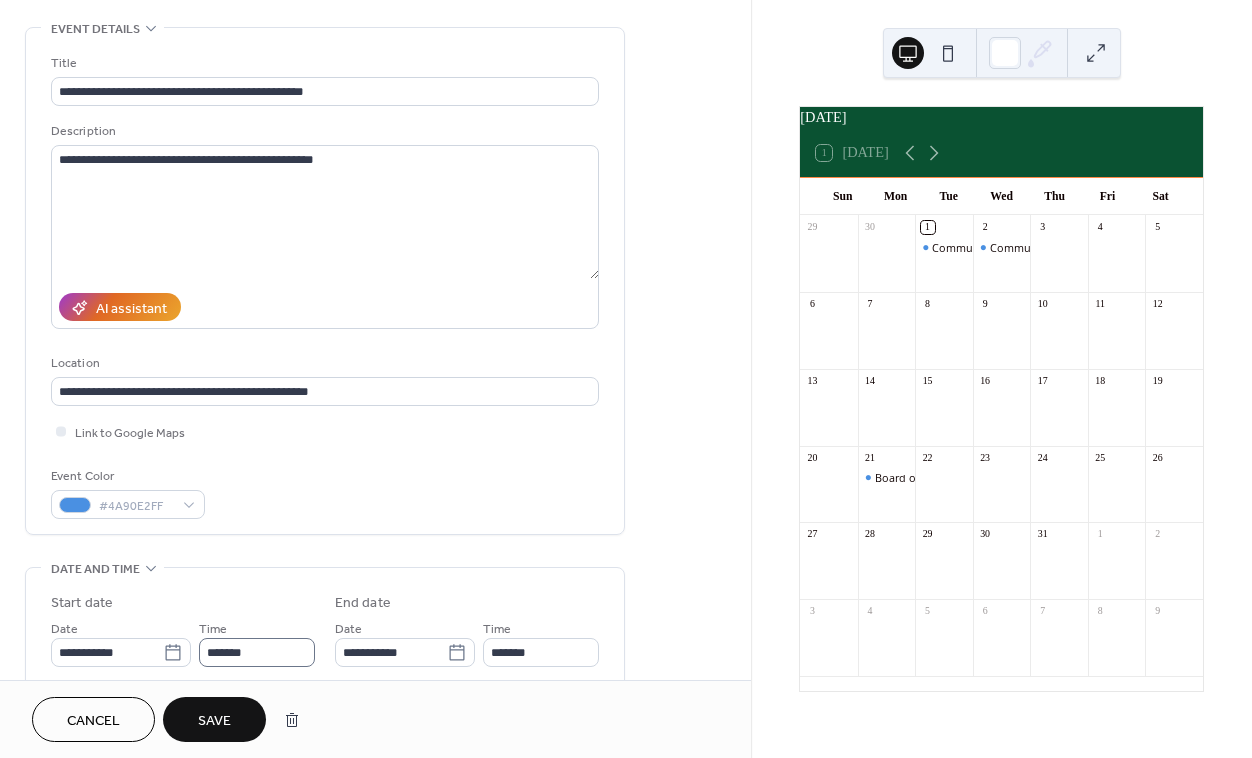 scroll, scrollTop: 50, scrollLeft: 0, axis: vertical 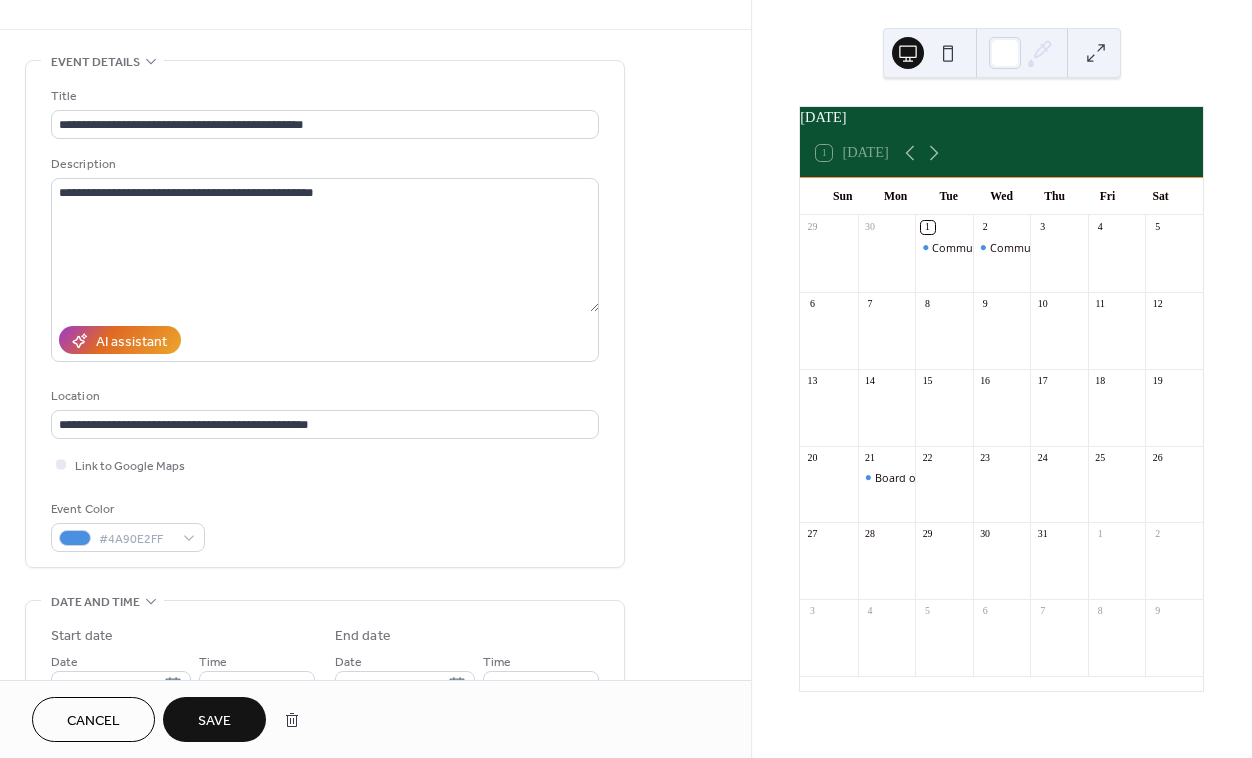 click on "Save" at bounding box center [214, 721] 